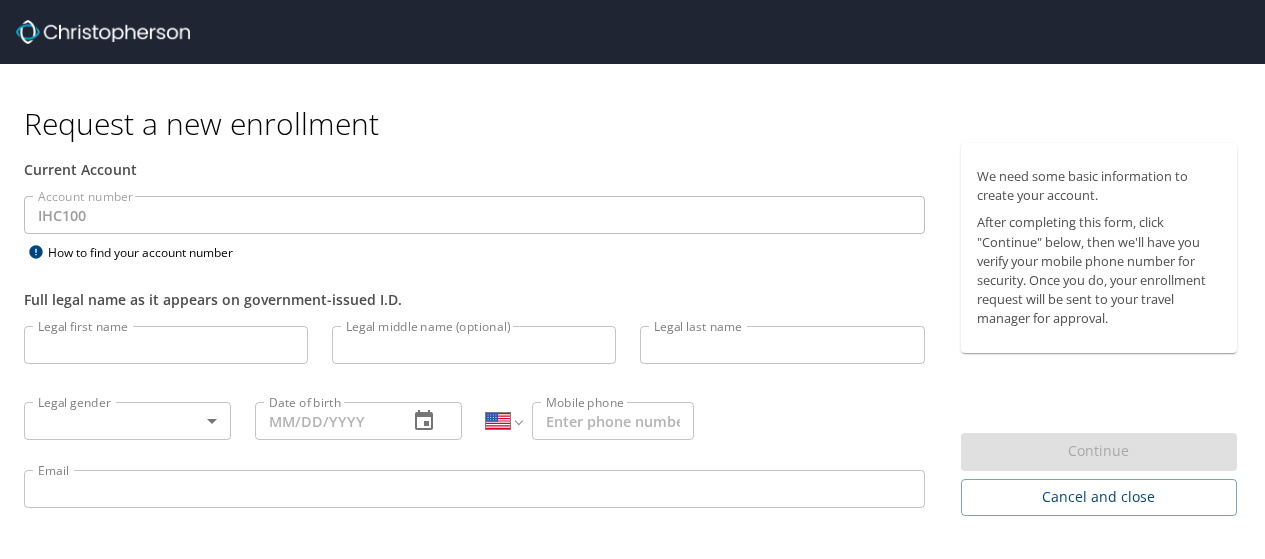 select on "US" 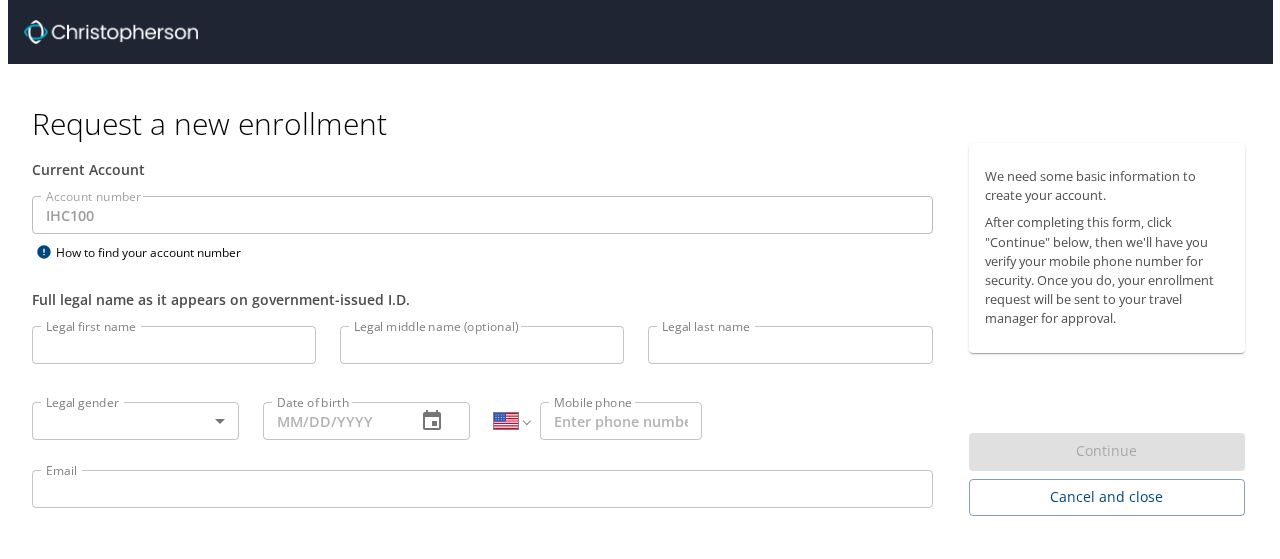 scroll, scrollTop: 0, scrollLeft: 0, axis: both 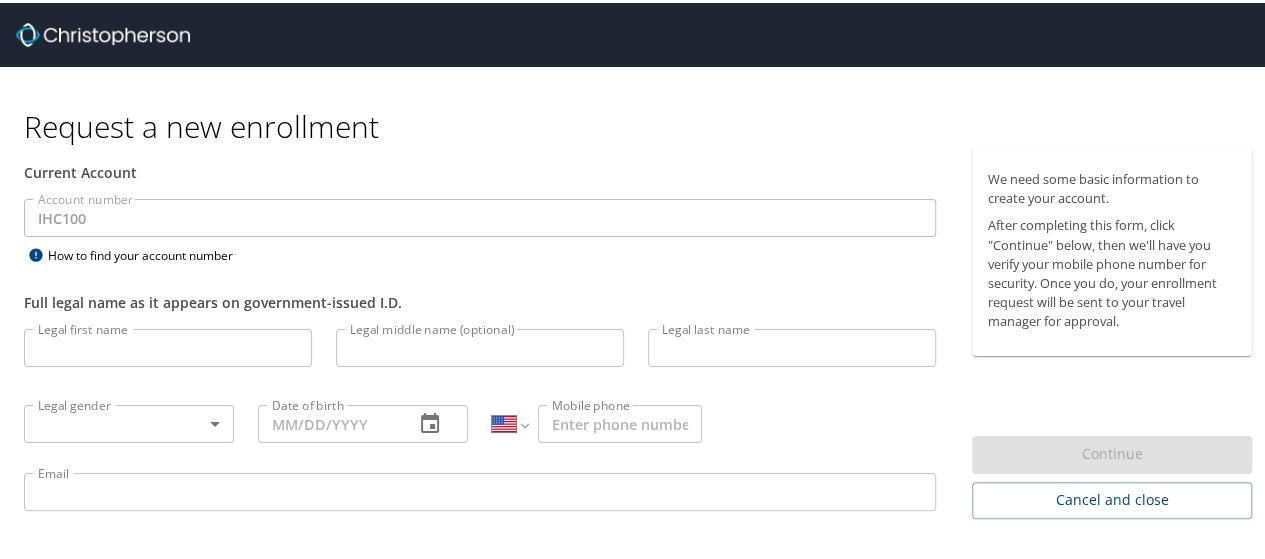 click on "Legal first name" at bounding box center [168, 345] 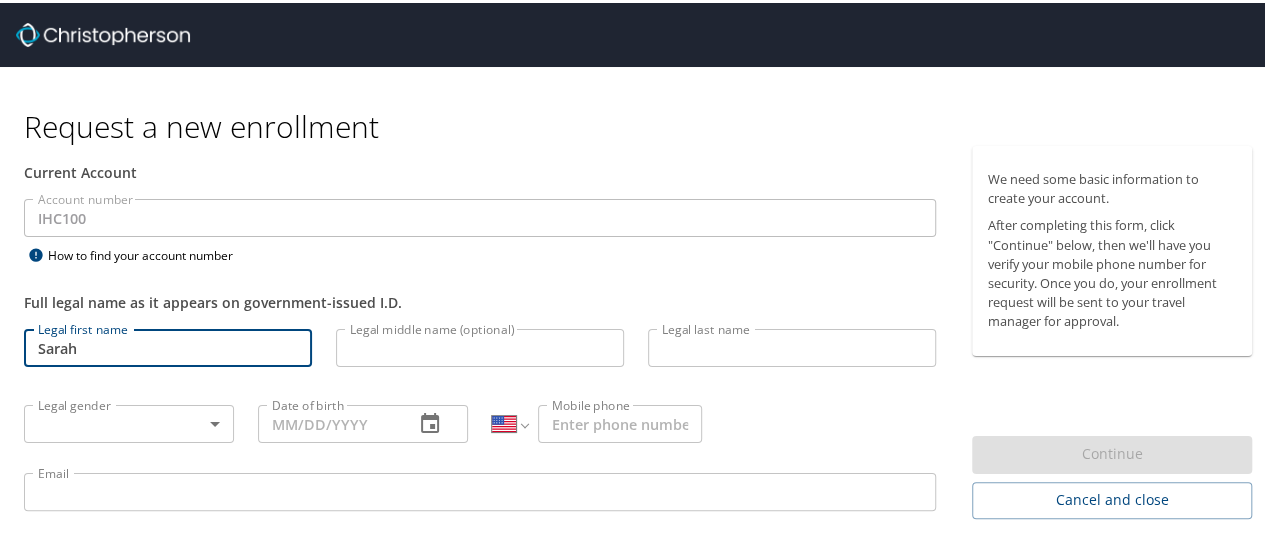 type on "Sarah" 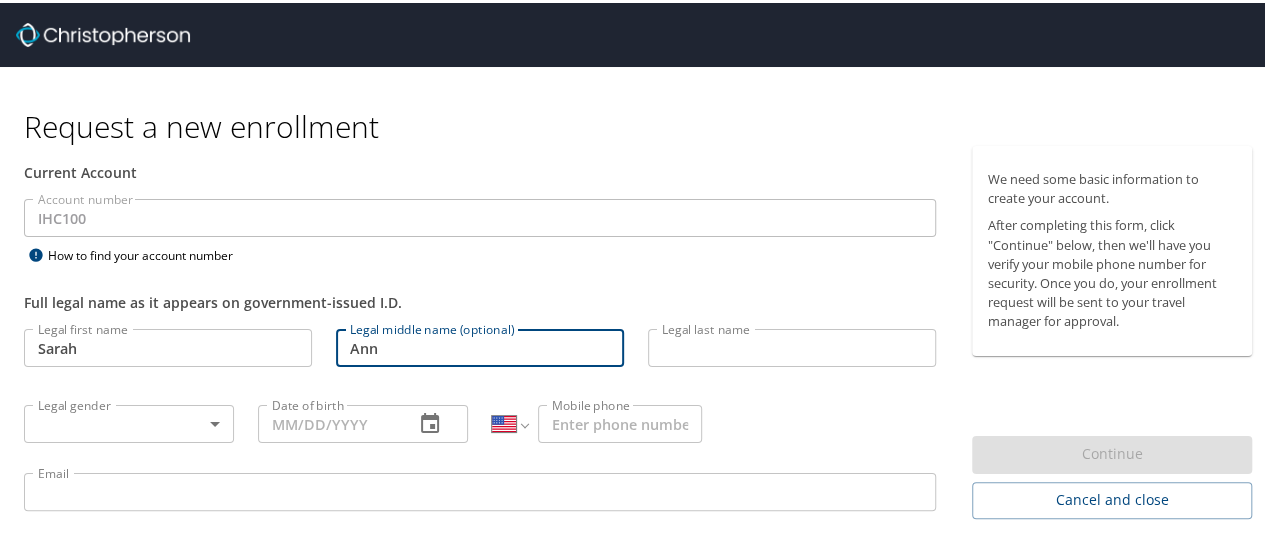 type on "Ann" 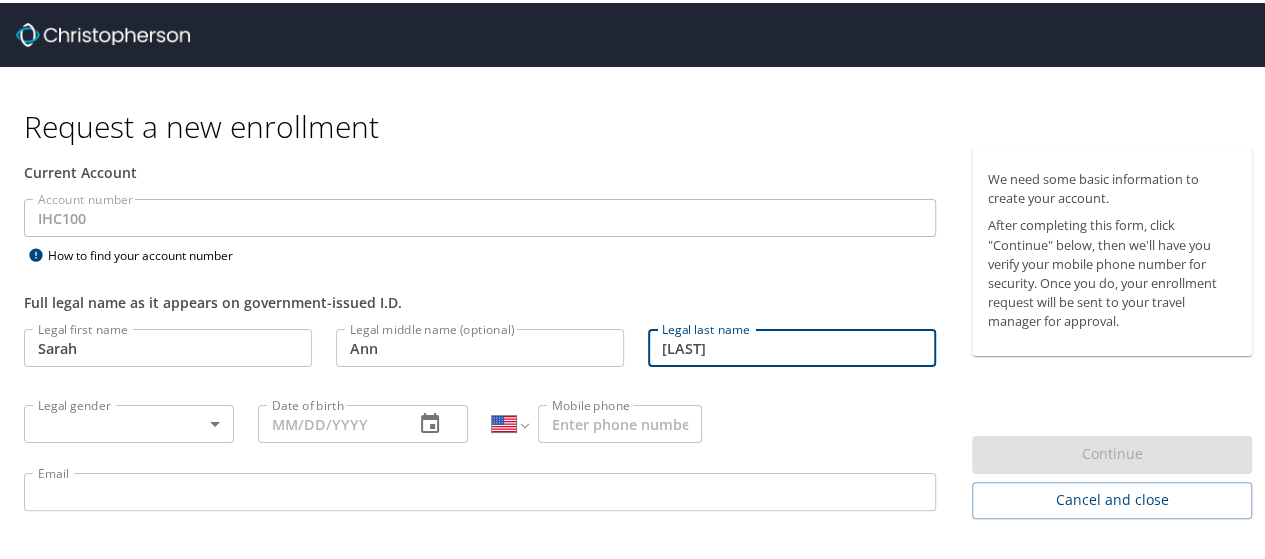 type on "[LAST]" 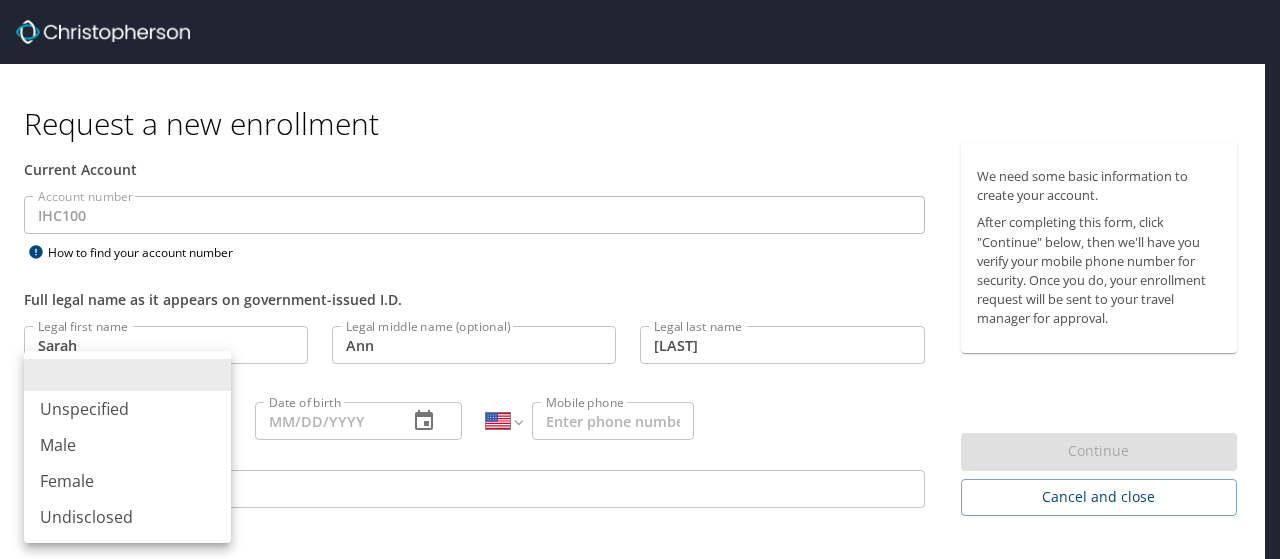 click on "Female" at bounding box center [127, 481] 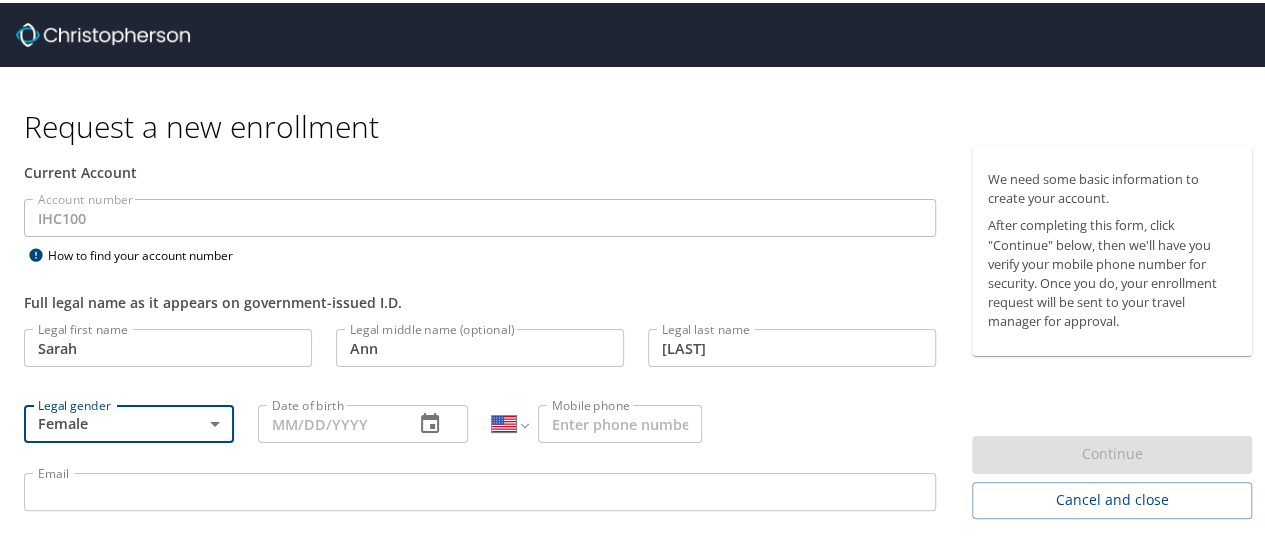 click on "Date of birth" at bounding box center (328, 421) 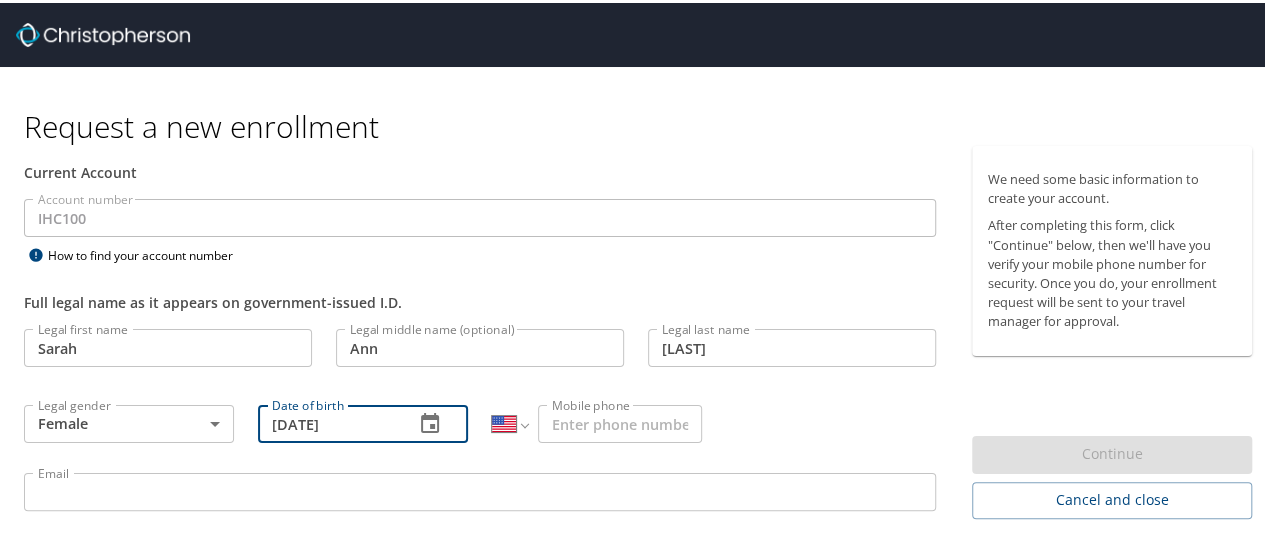 type on "[DATE]" 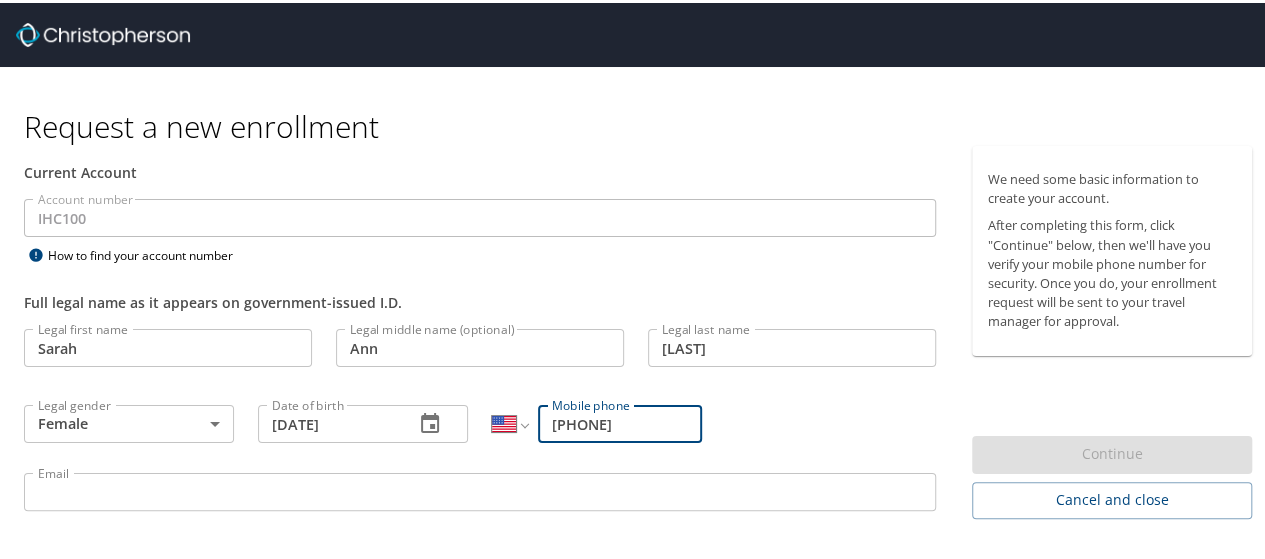 type on "[PHONE]" 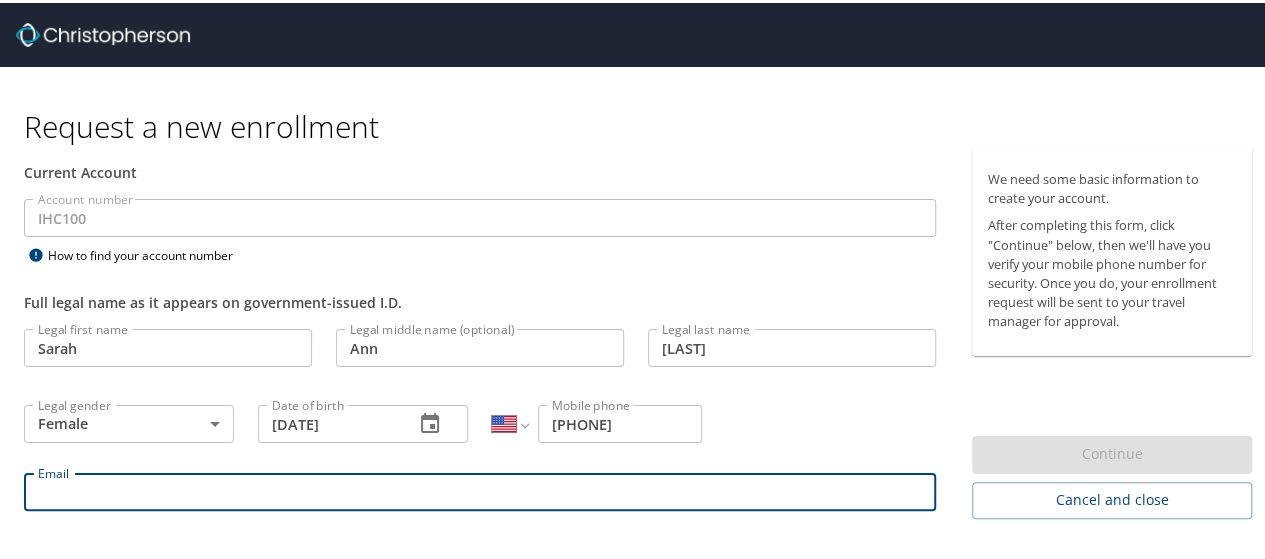click on "Email" at bounding box center [480, 489] 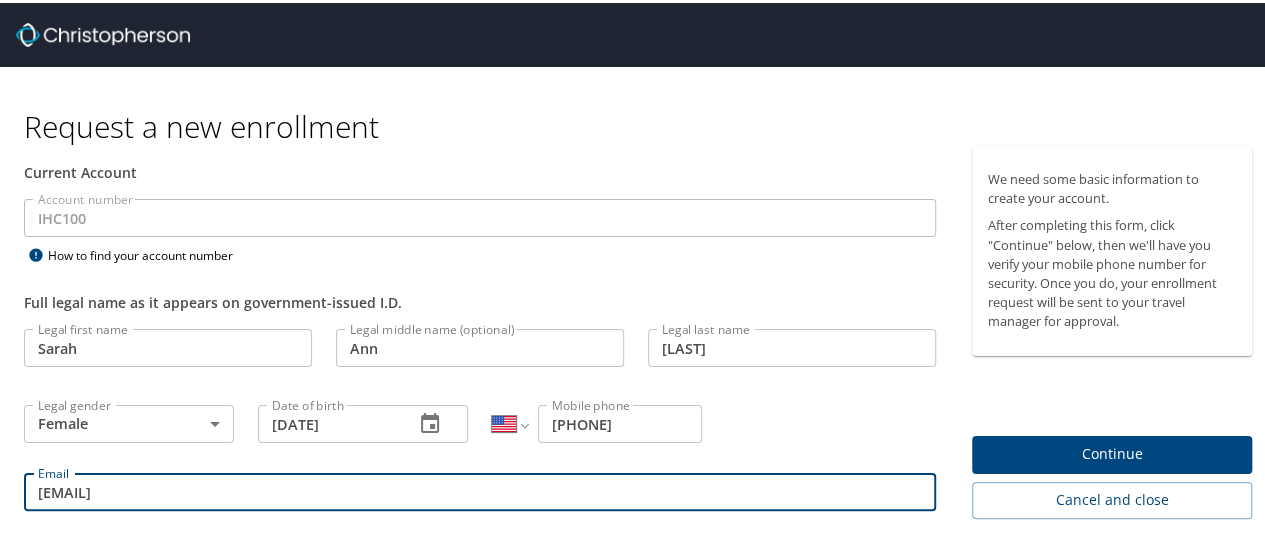 type on "[EMAIL]" 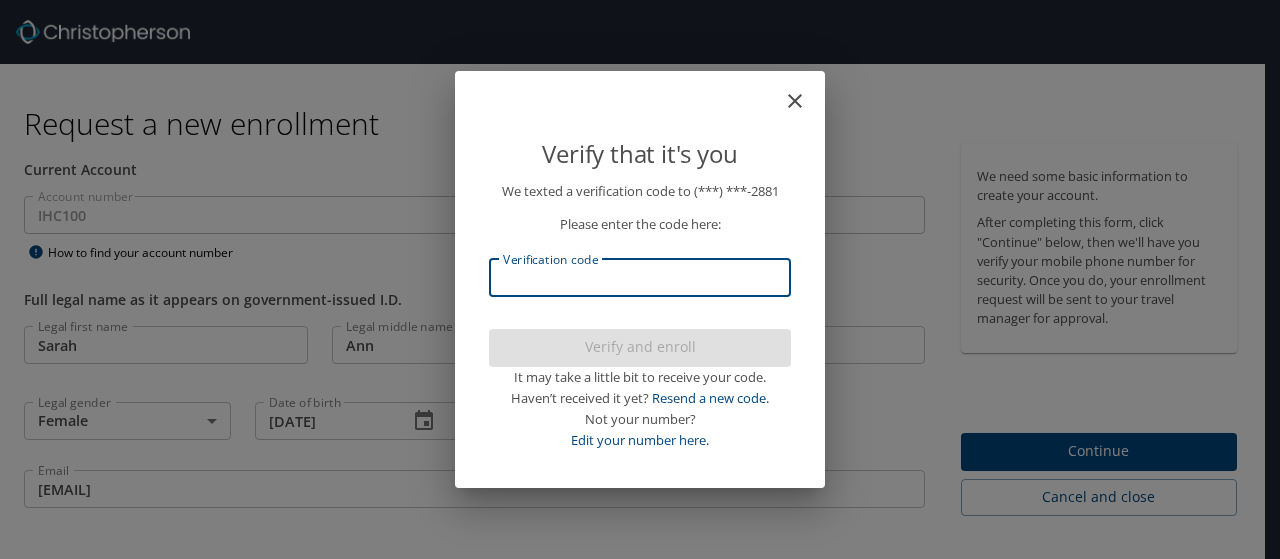 click on "Verification code" at bounding box center (640, 278) 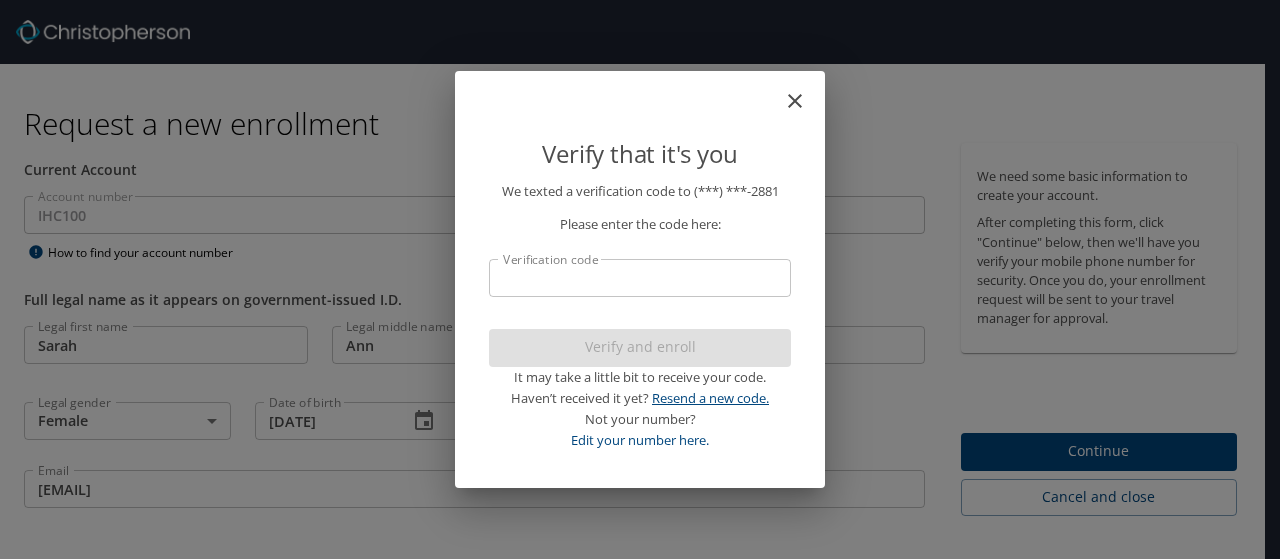 click on "Resend a new code." at bounding box center (710, 398) 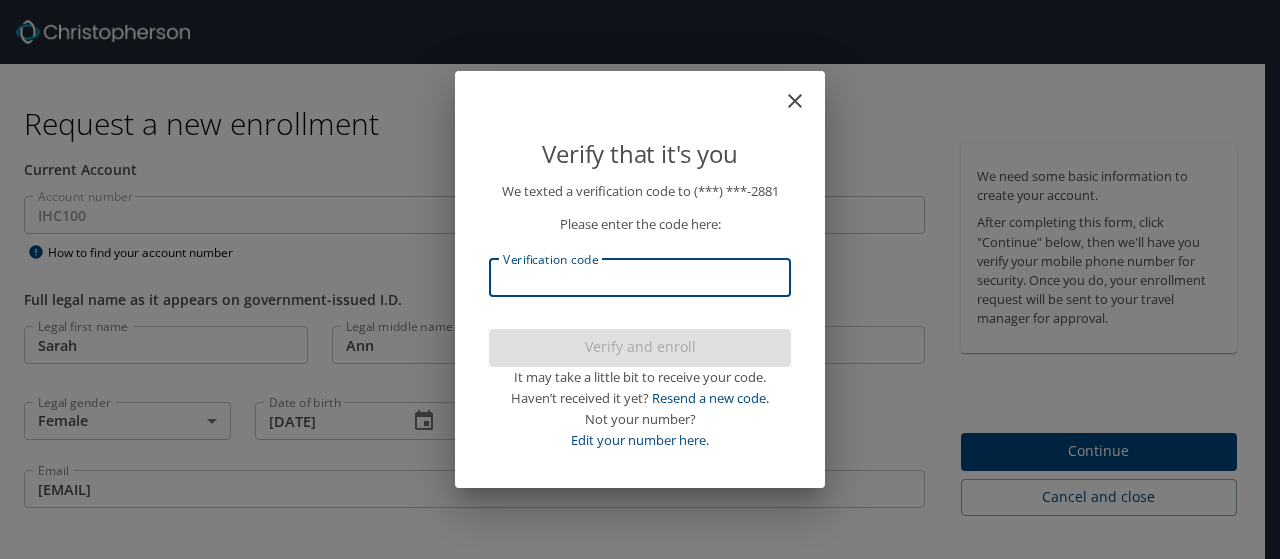 click on "Verification code" at bounding box center (640, 278) 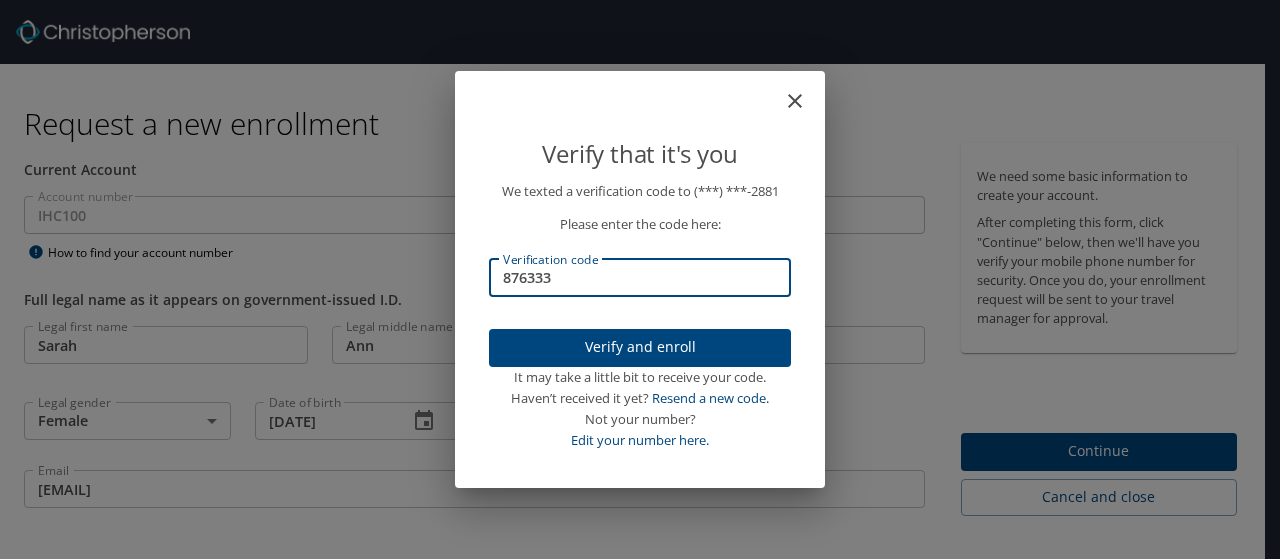 type on "876333" 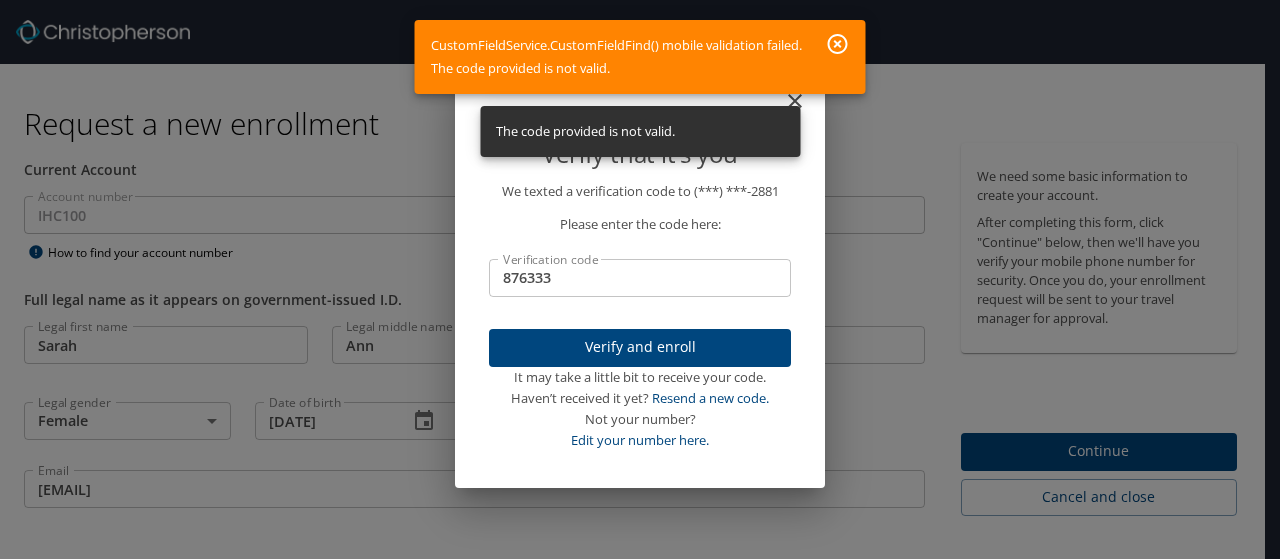 click 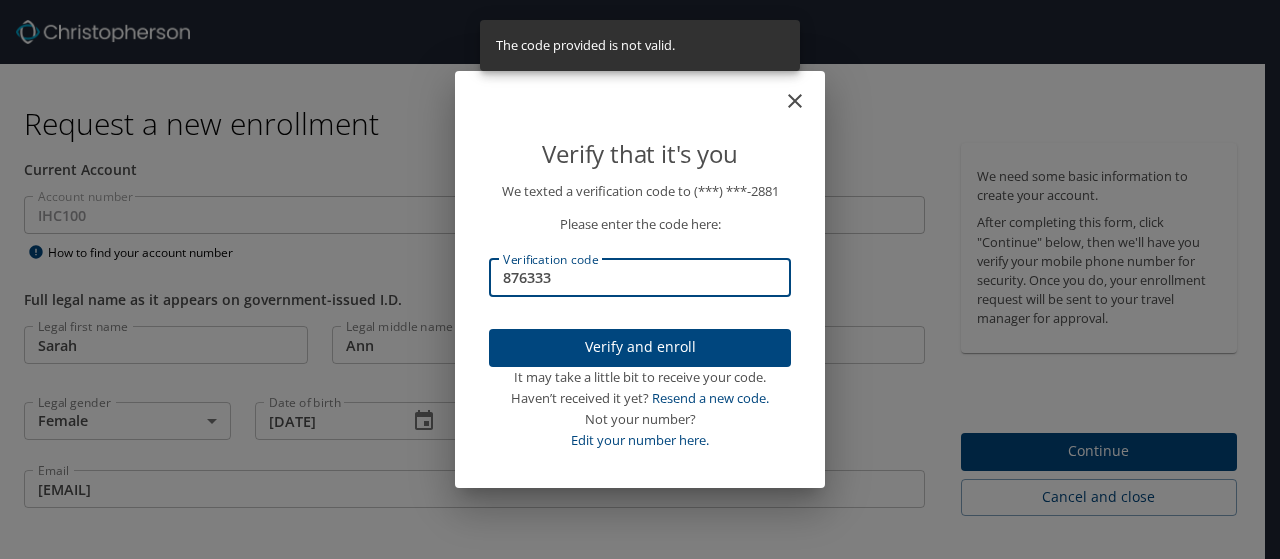 drag, startPoint x: 574, startPoint y: 279, endPoint x: 457, endPoint y: 255, distance: 119.43617 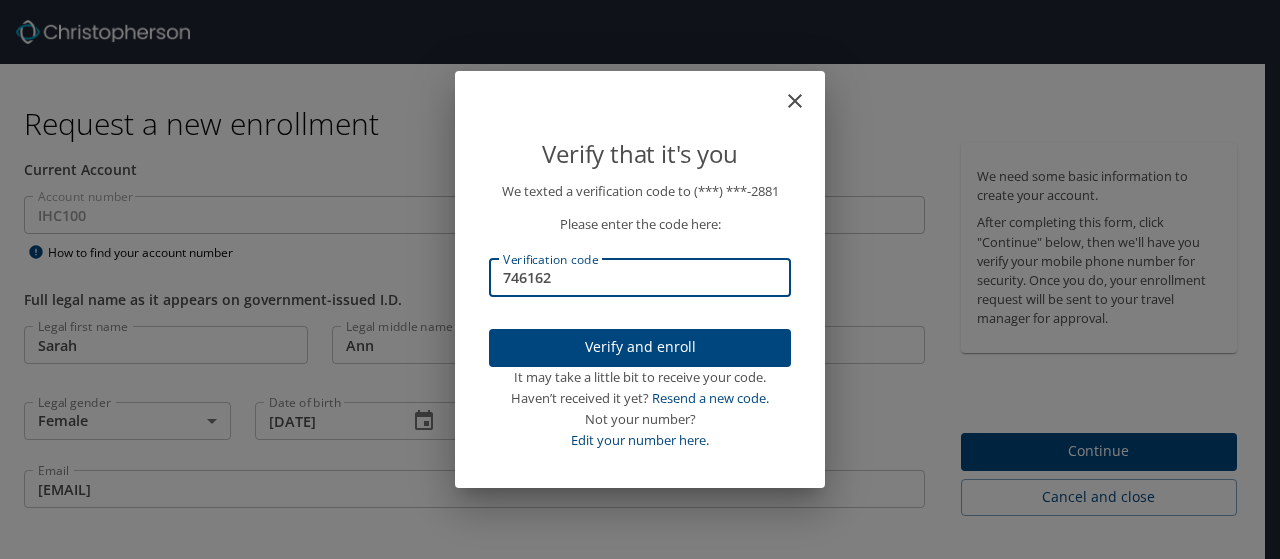 type on "746162" 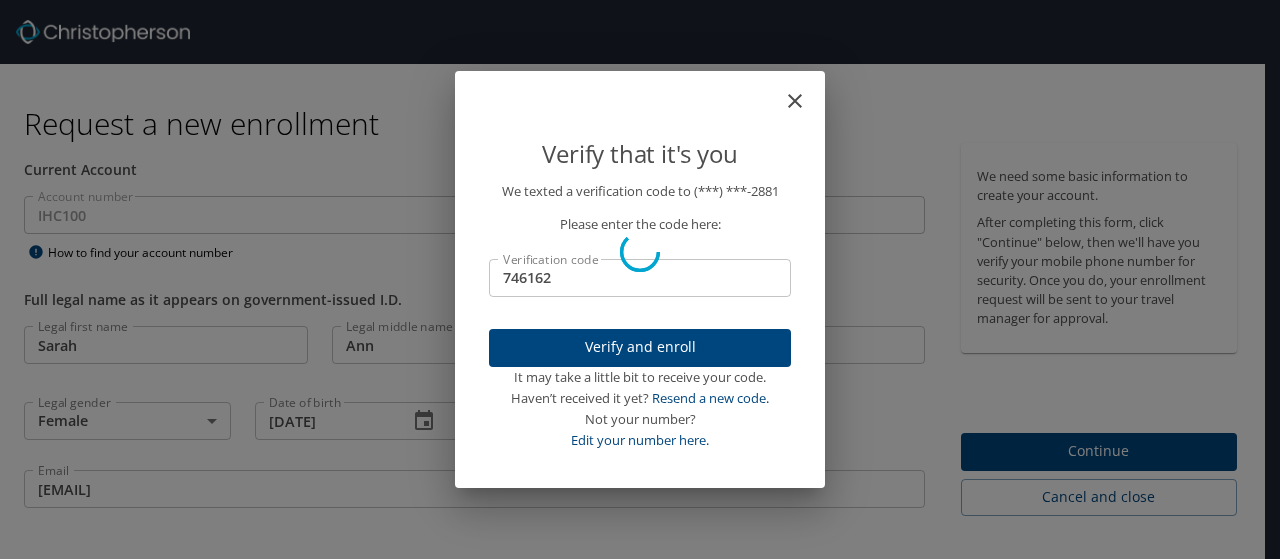 type 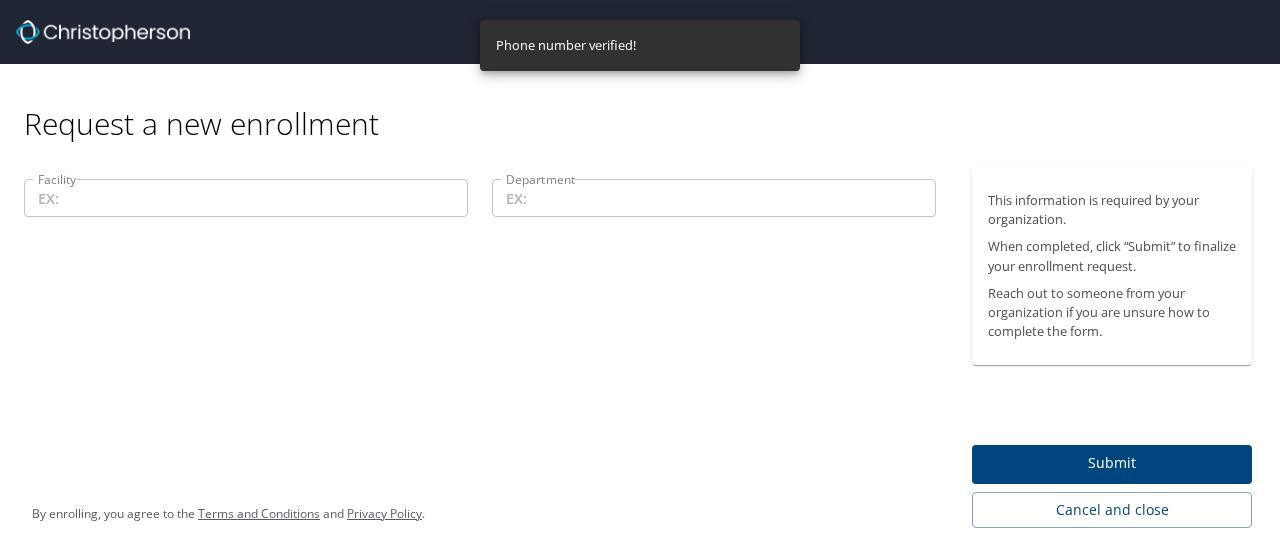 click on "Facility" at bounding box center (246, 198) 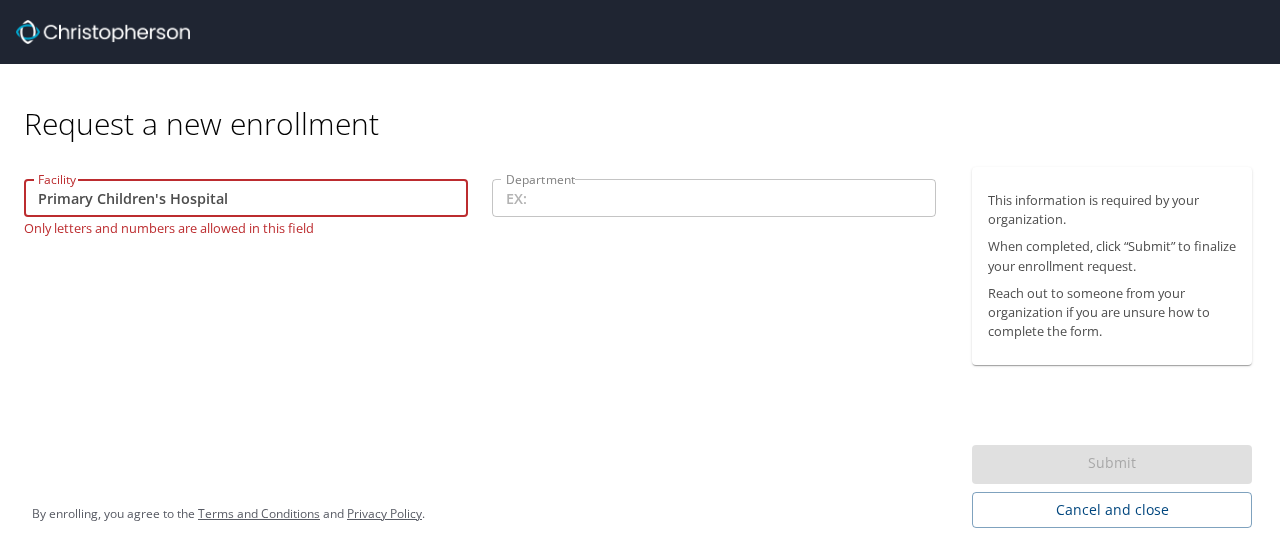 drag, startPoint x: 356, startPoint y: 205, endPoint x: 0, endPoint y: 144, distance: 361.18832 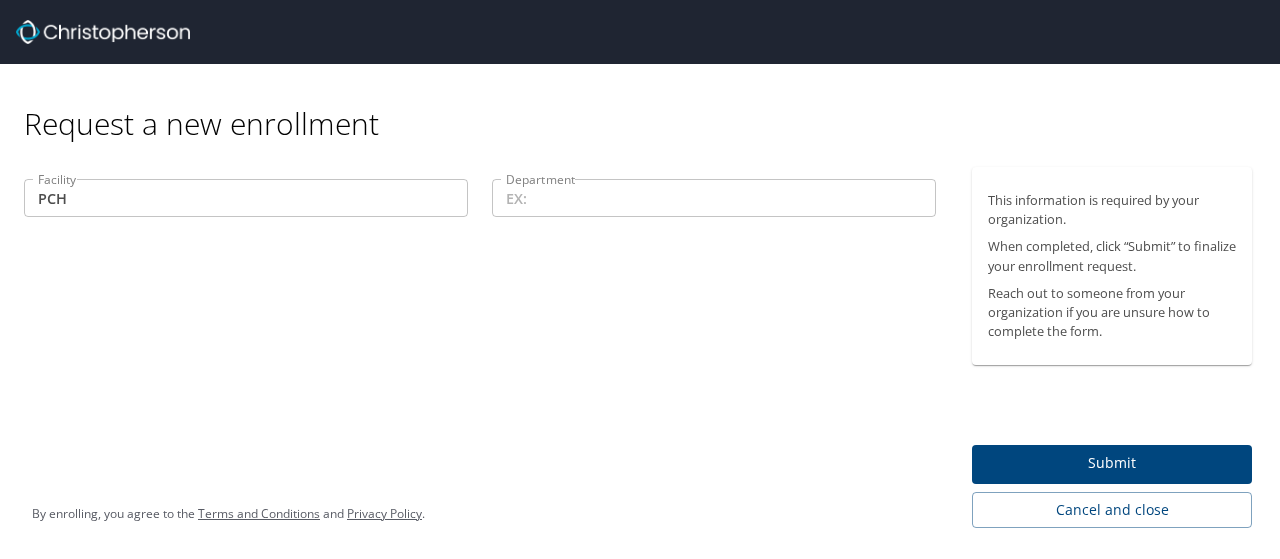 click on "Request a new enrollment" at bounding box center (640, 115) 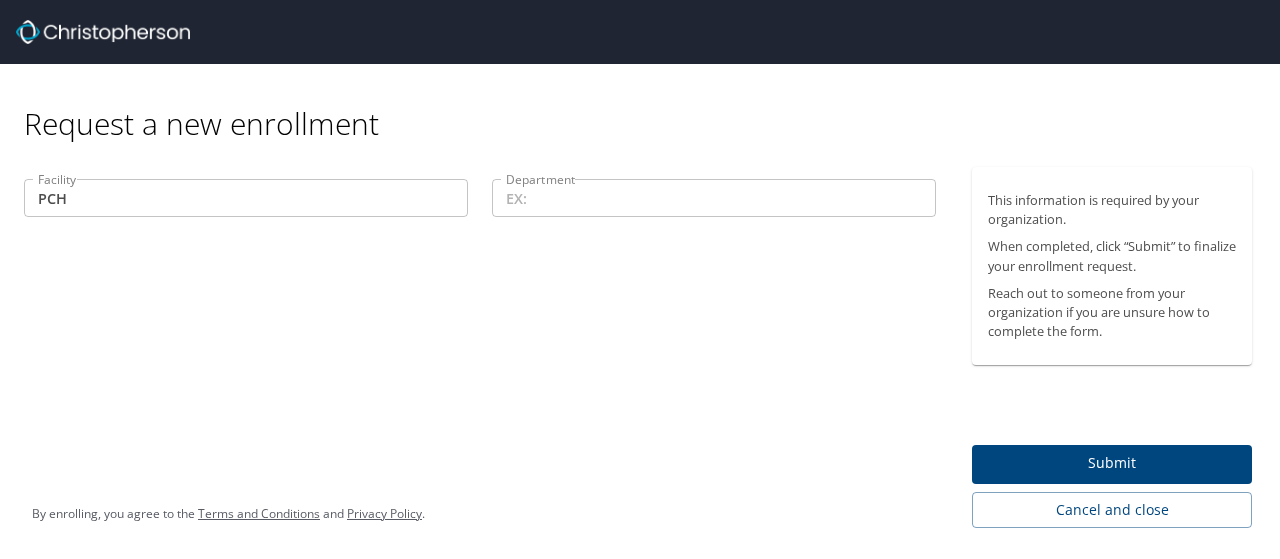 click on "Department" at bounding box center [714, 198] 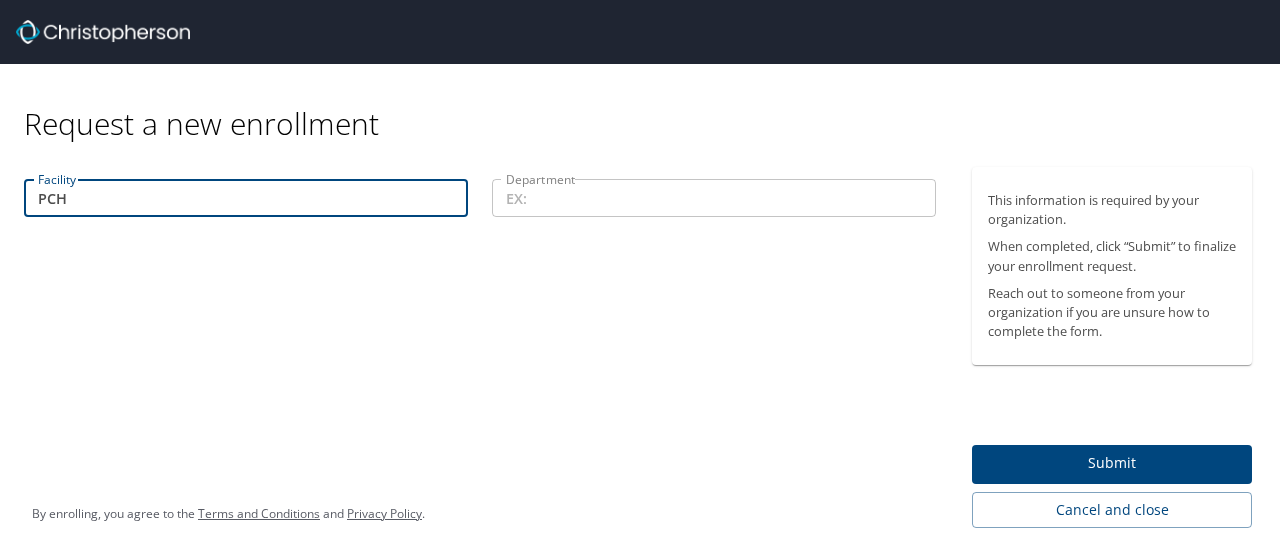 click on "PCH" at bounding box center (246, 198) 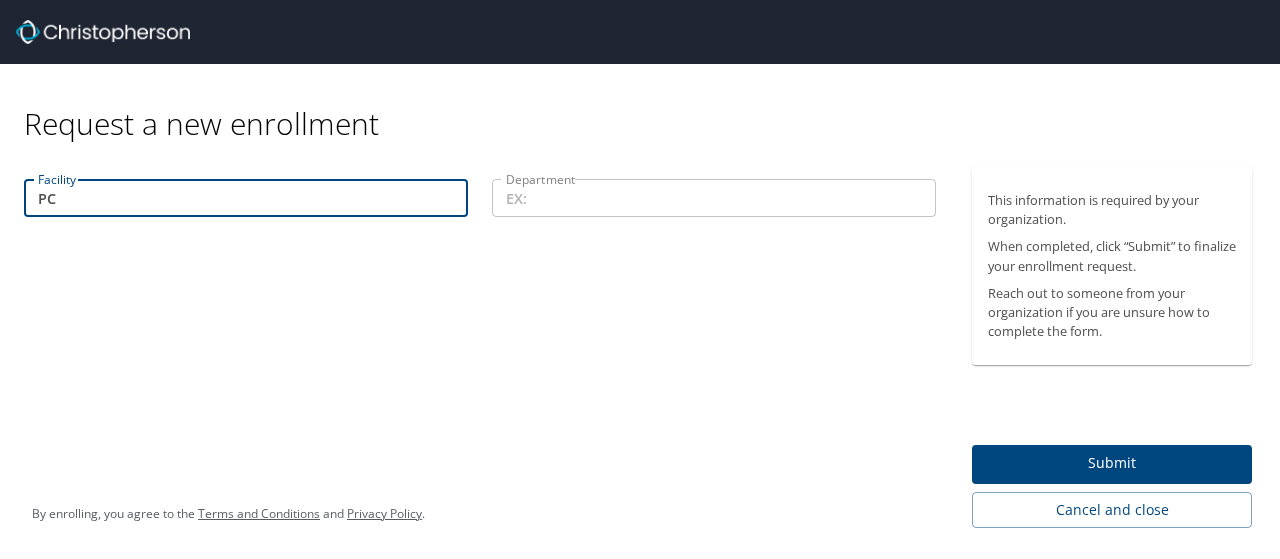 type on "P" 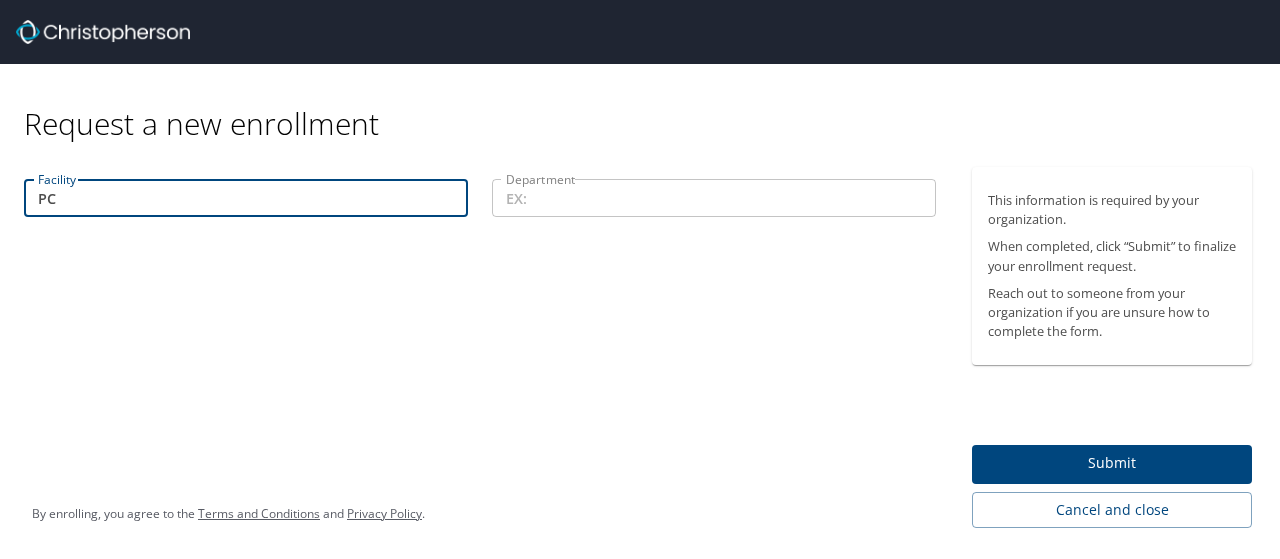 type on "PCH" 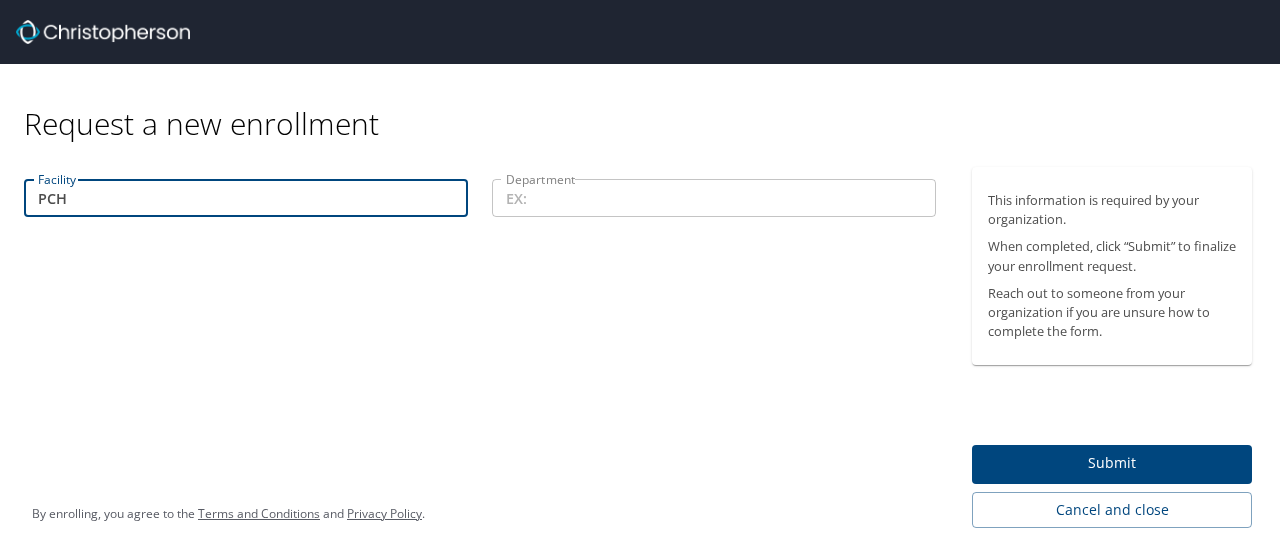 drag, startPoint x: 188, startPoint y: 198, endPoint x: 4, endPoint y: 159, distance: 188.08774 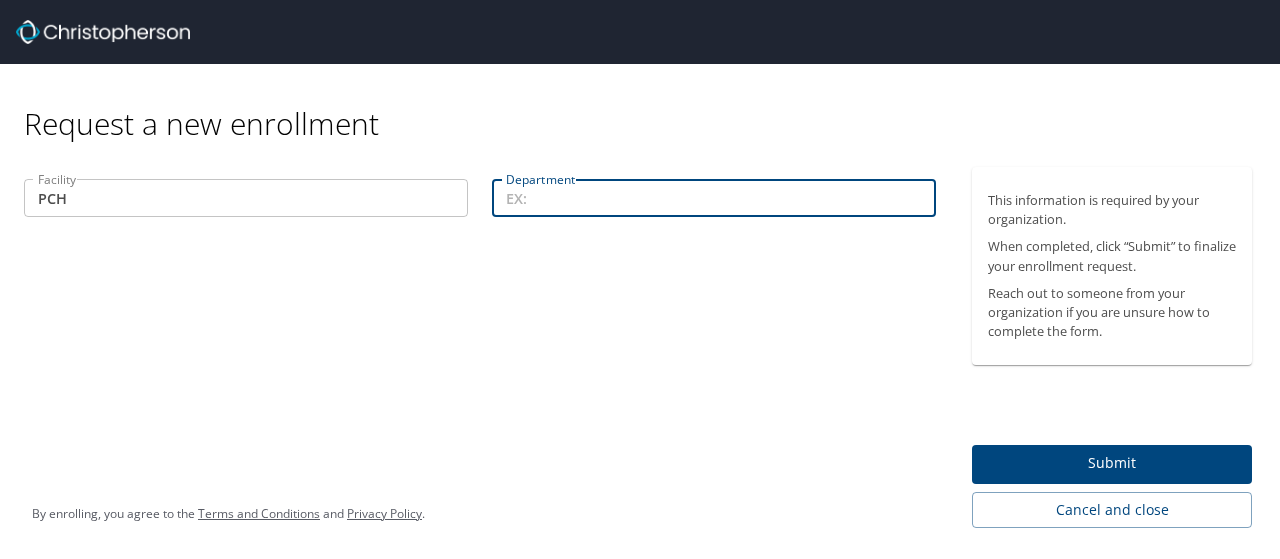 click on "Department" at bounding box center (714, 198) 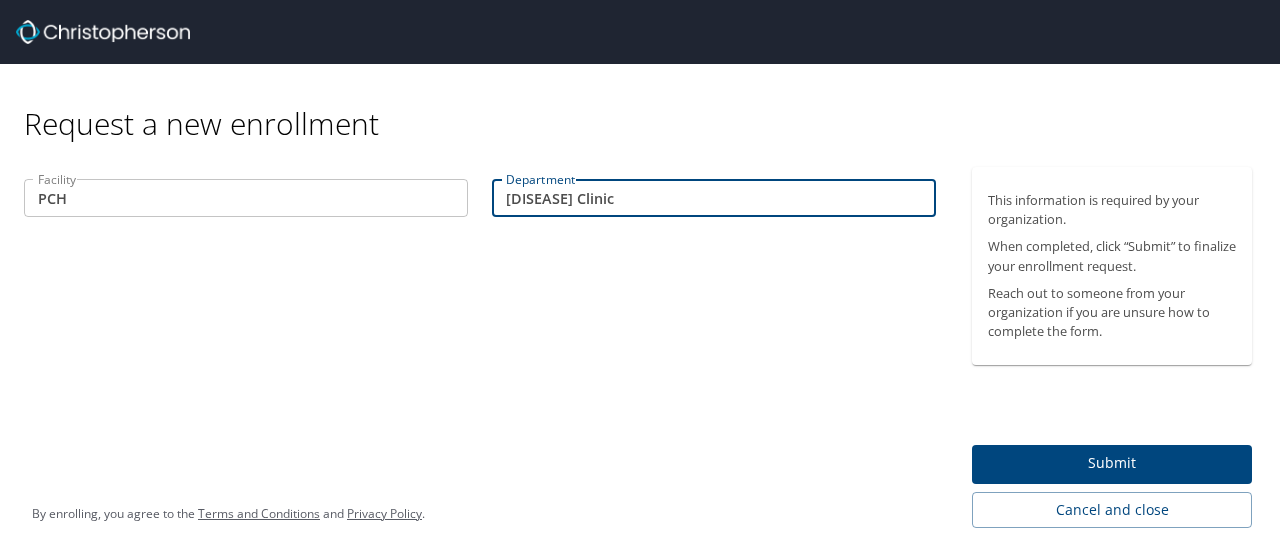 type on "[DISEASE] Clinic" 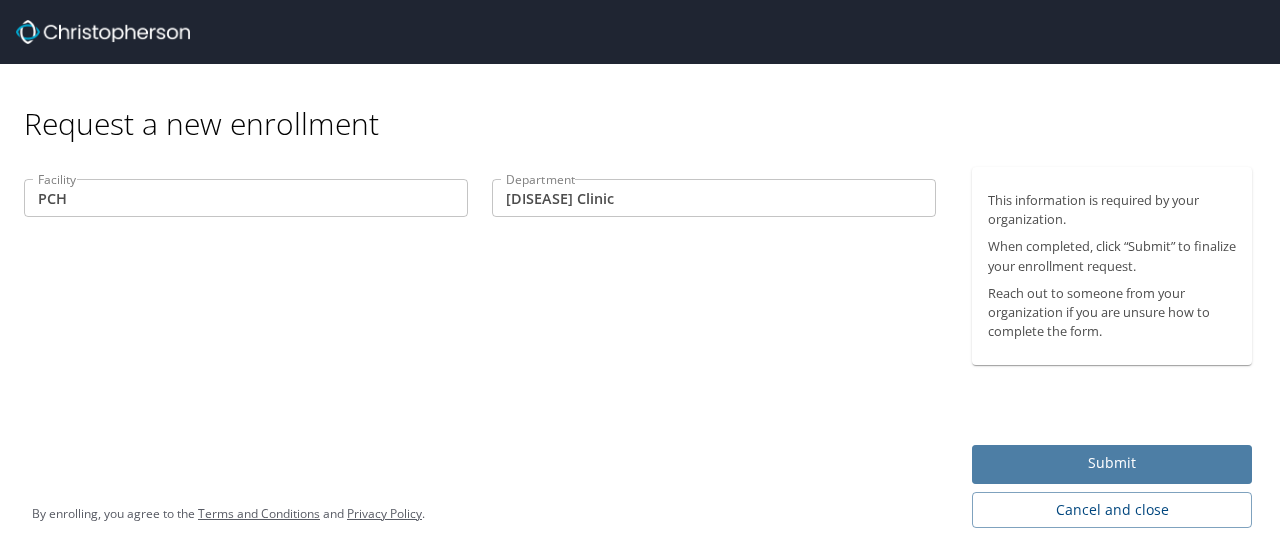 click on "Submit" at bounding box center [1112, 463] 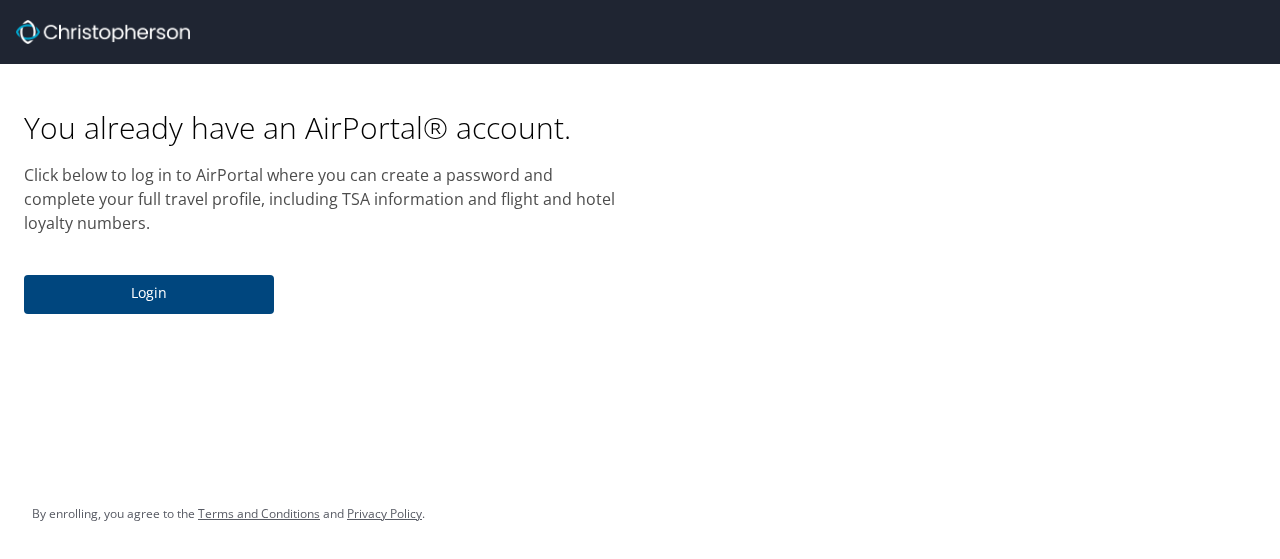 click on "Login" at bounding box center (149, 293) 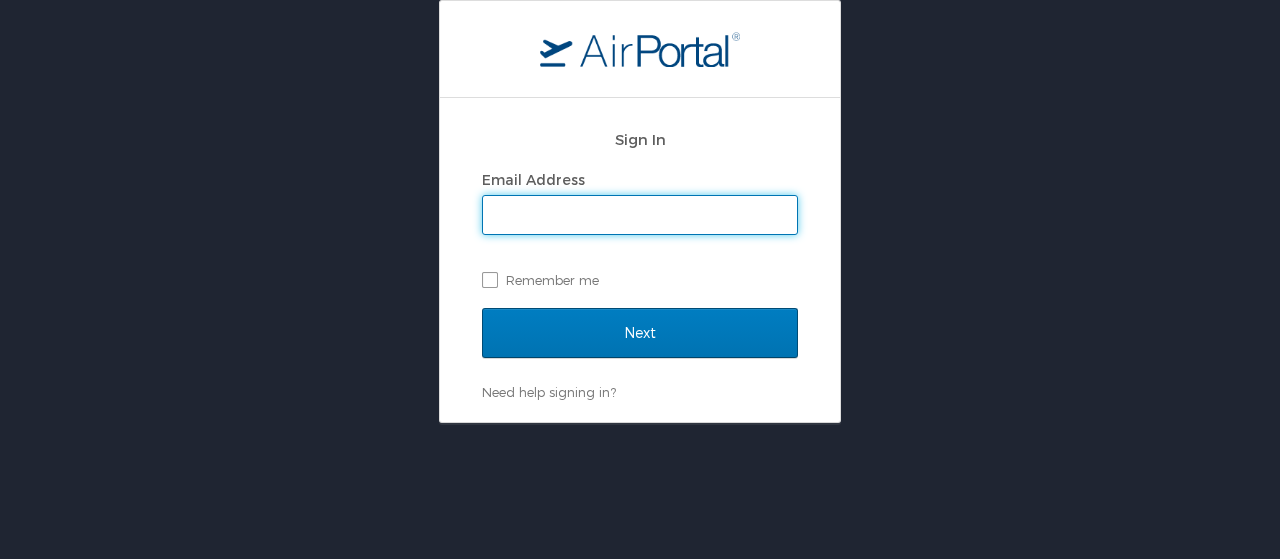 click on "Email Address" at bounding box center [640, 215] 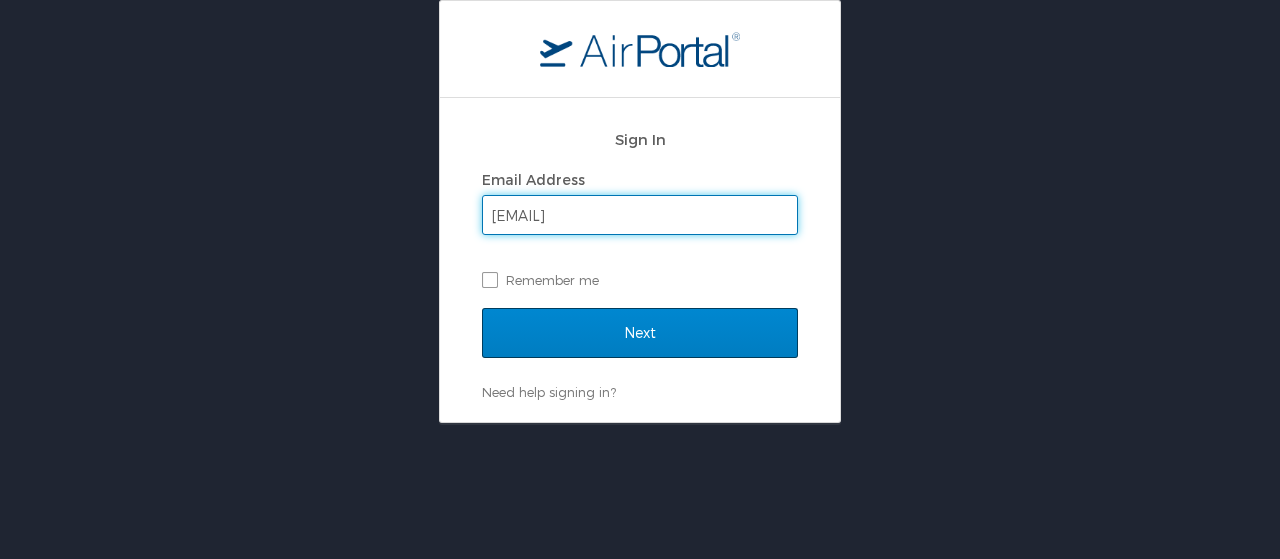 type on "[EMAIL]" 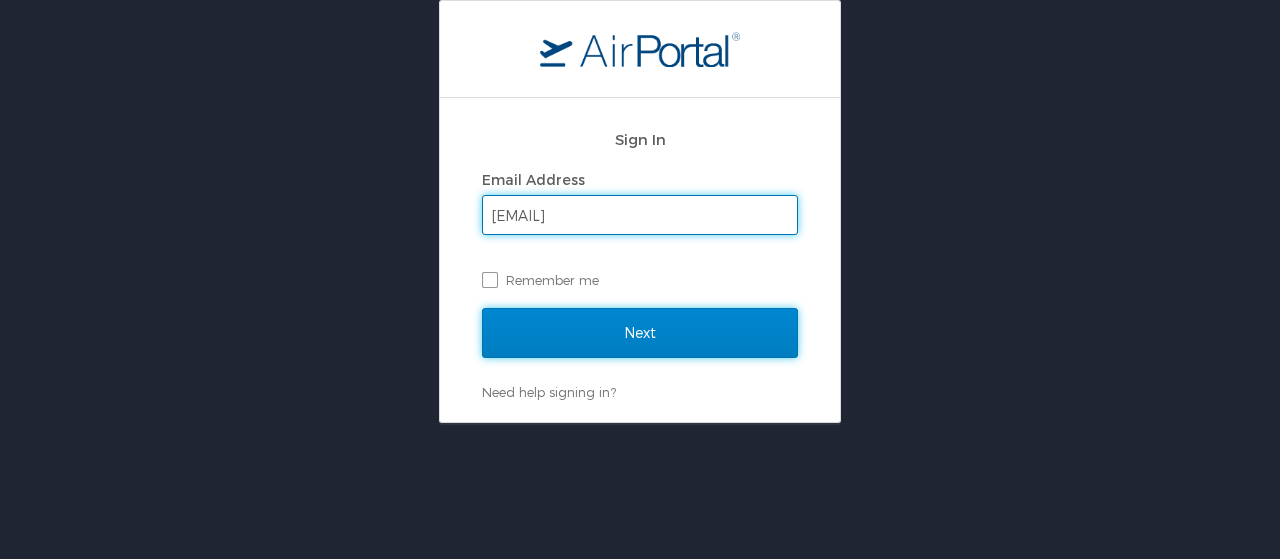 click on "Next" at bounding box center [640, 333] 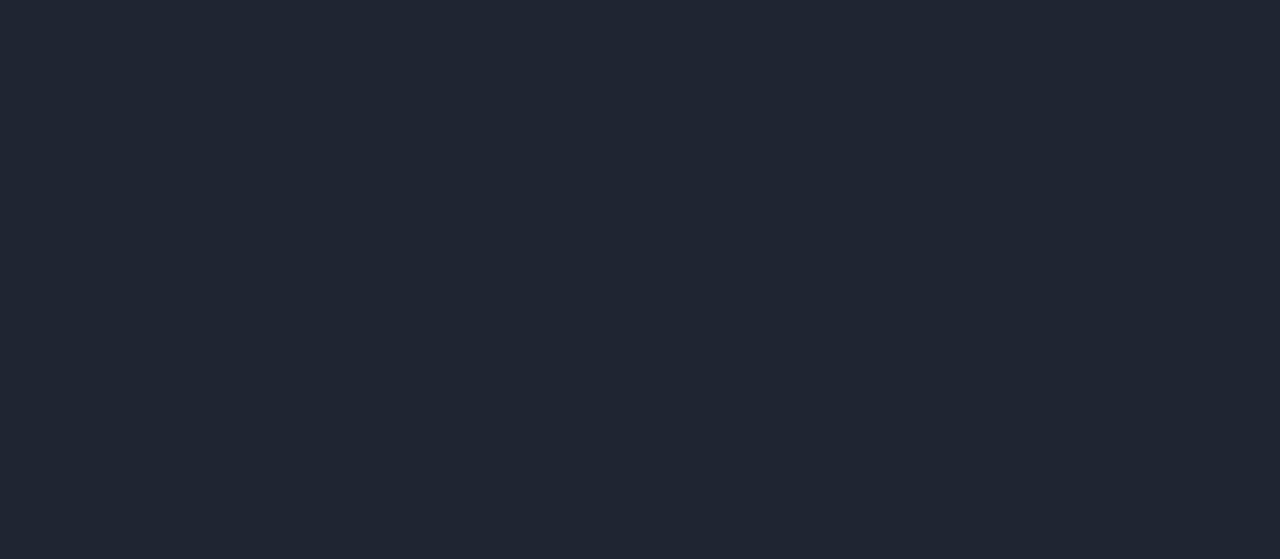 scroll, scrollTop: 0, scrollLeft: 0, axis: both 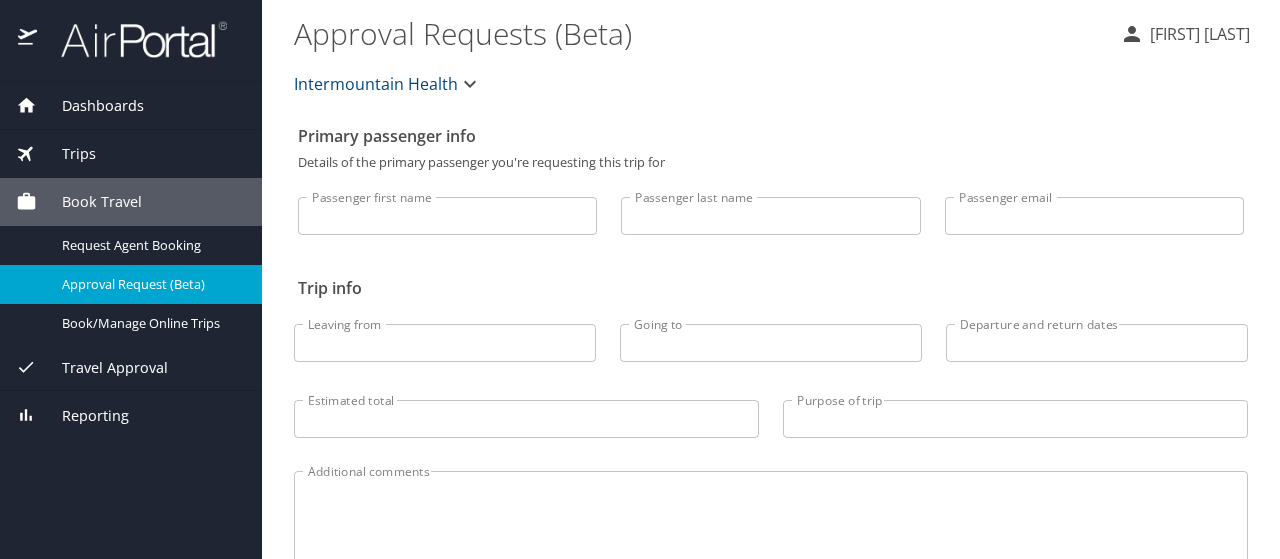 select on "US" 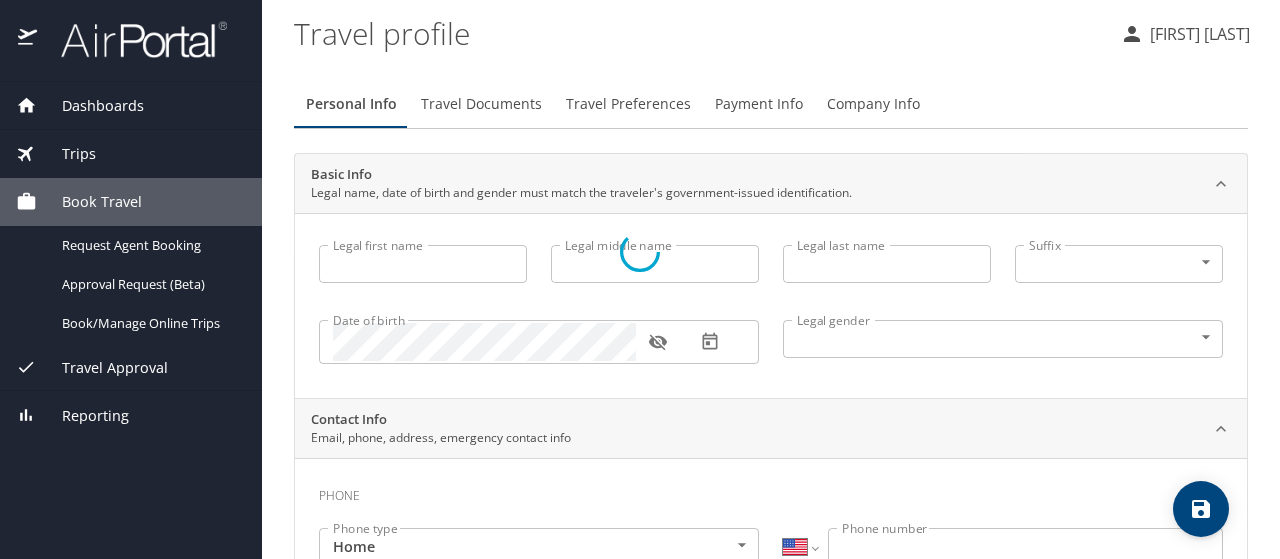 type on "Sarah" 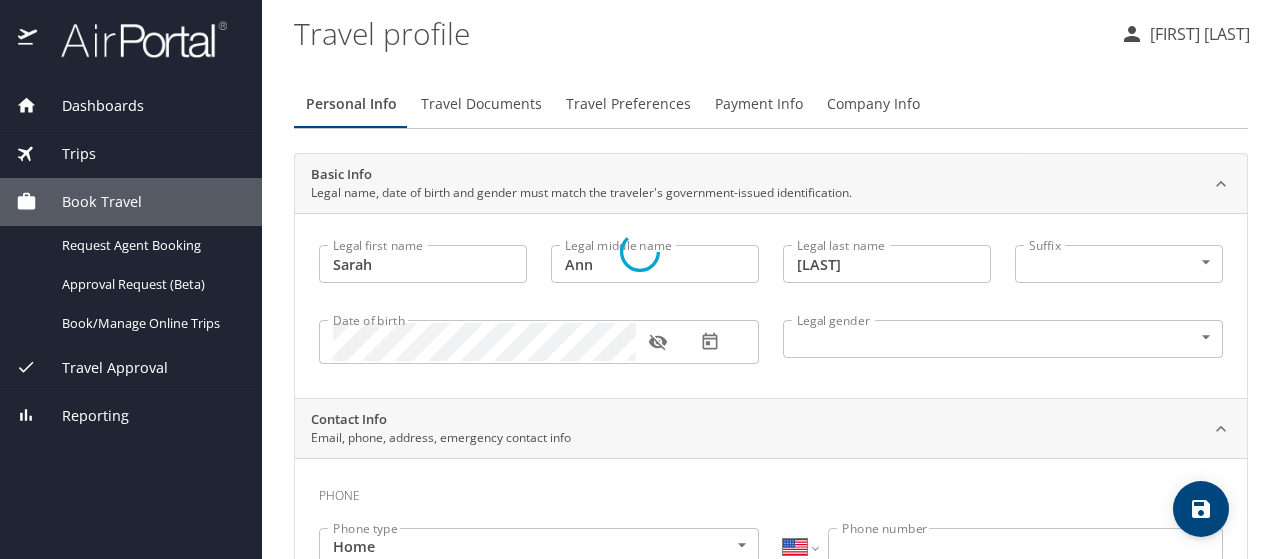 select on "US" 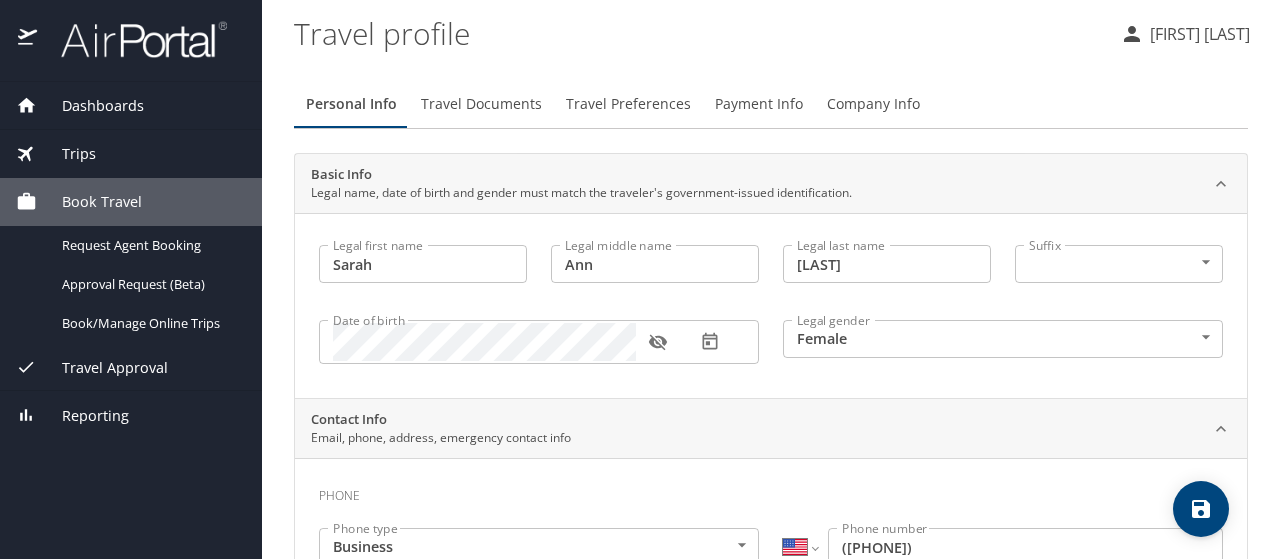 select on "US" 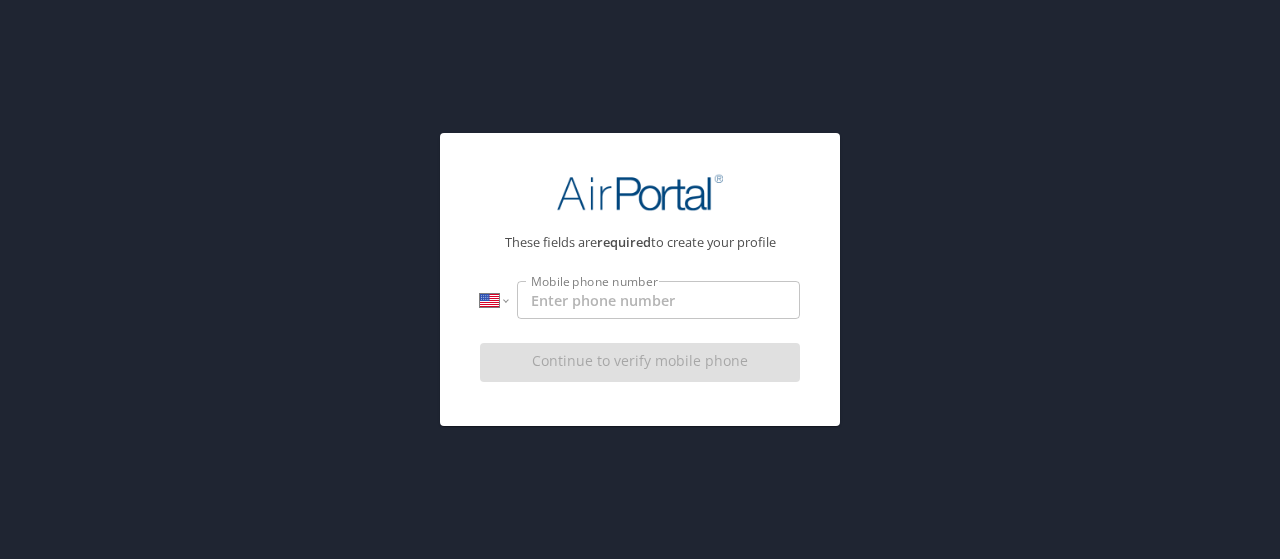 click on "Mobile phone number" at bounding box center [658, 300] 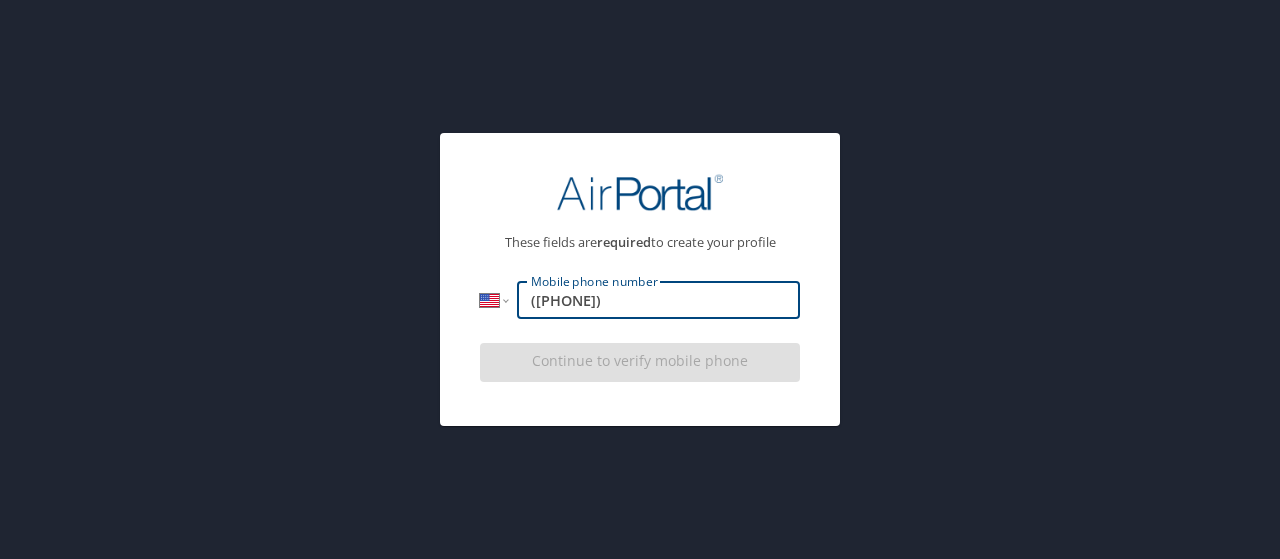 type on "[PHONE]" 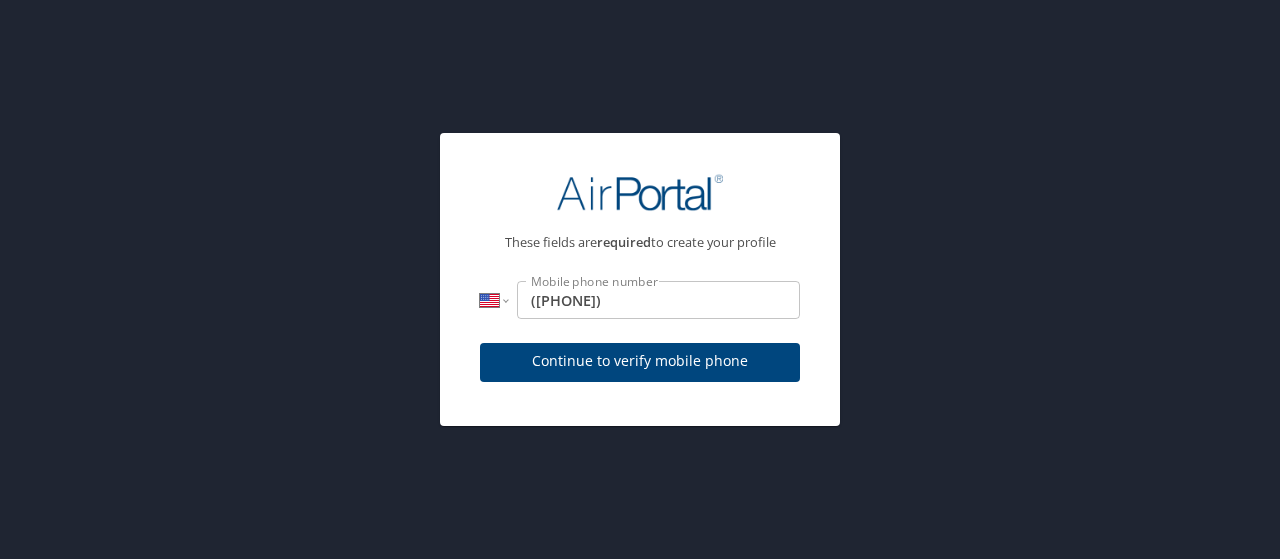 click on "Continue to verify mobile phone" at bounding box center [640, 368] 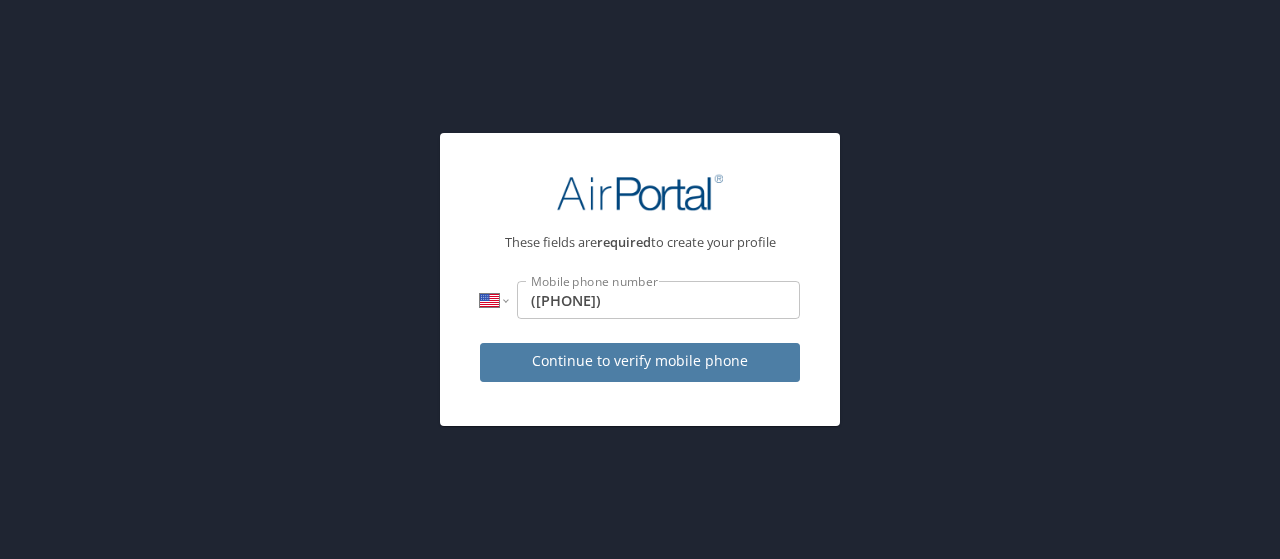 click on "Continue to verify mobile phone" at bounding box center (640, 361) 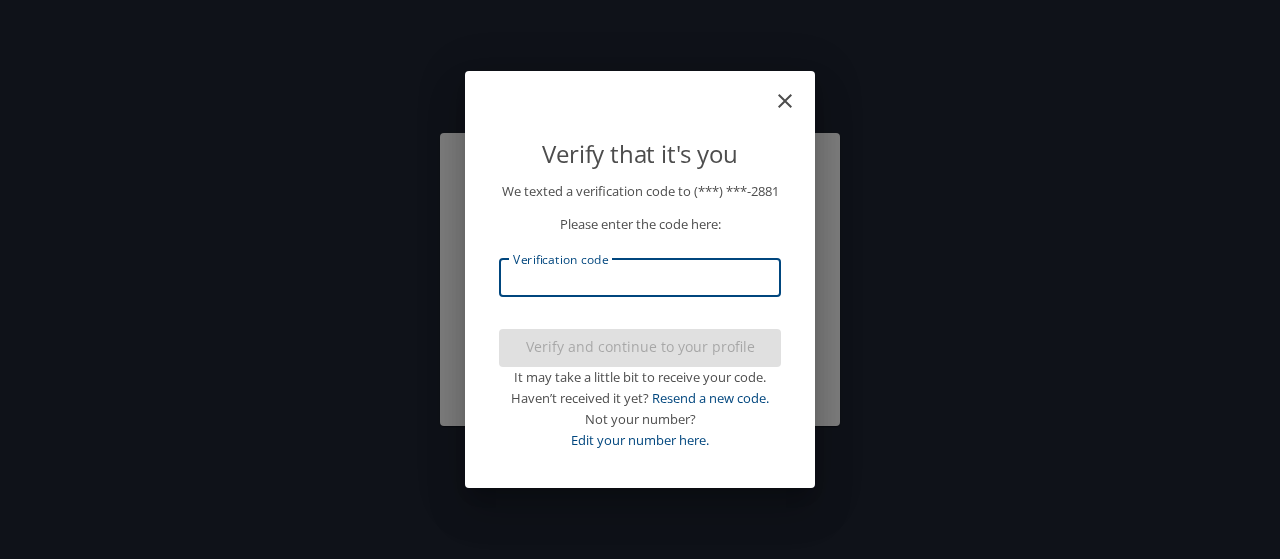 click on "Verification code" at bounding box center [640, 278] 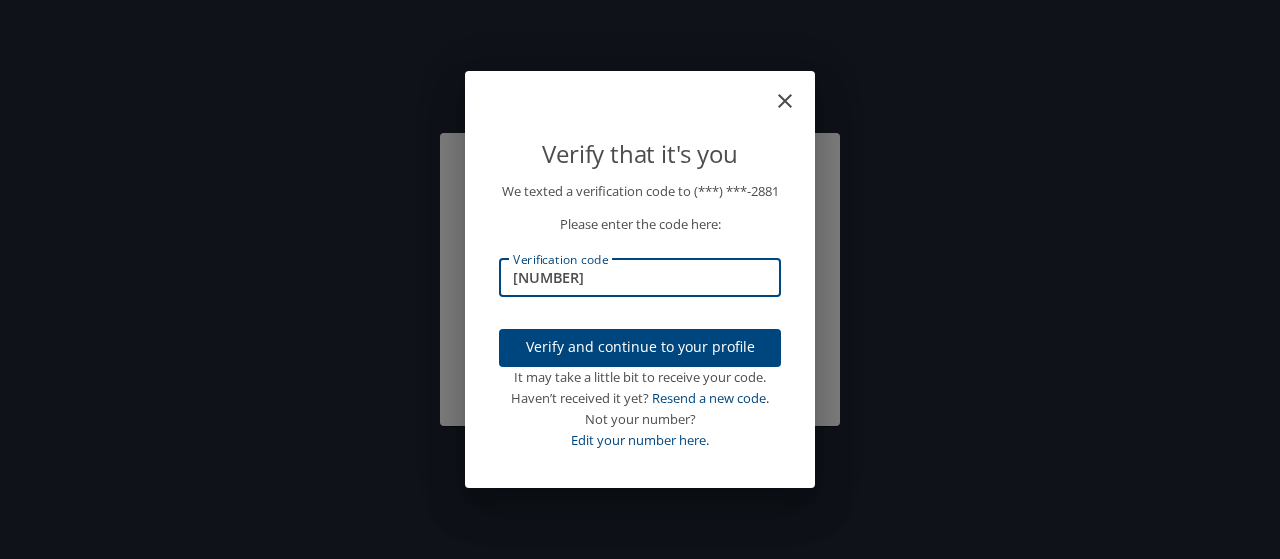 type on "876951" 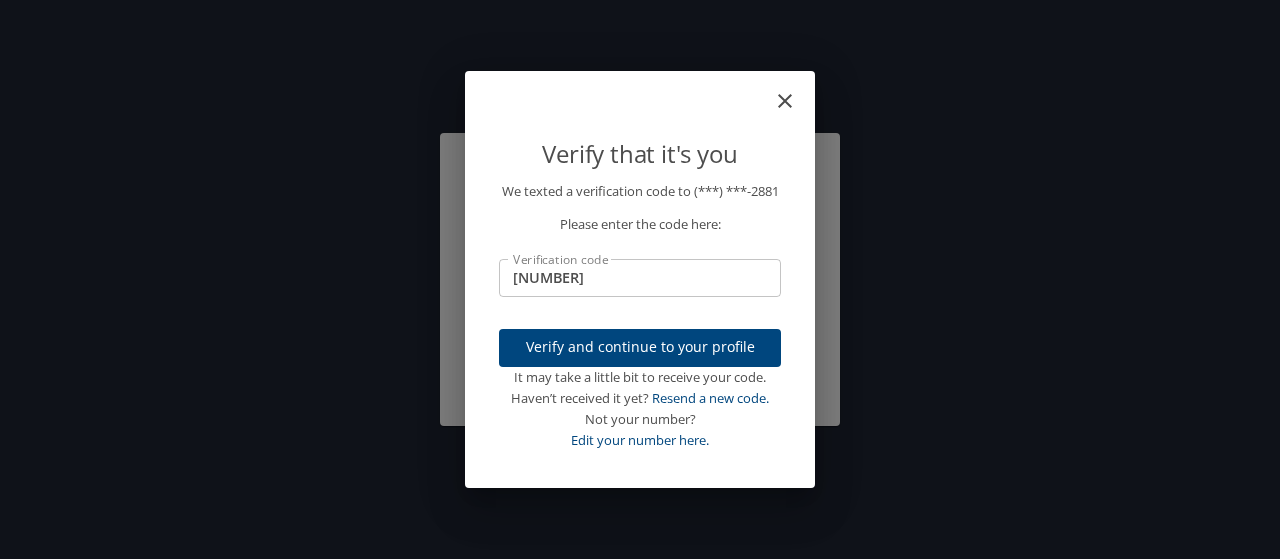 type 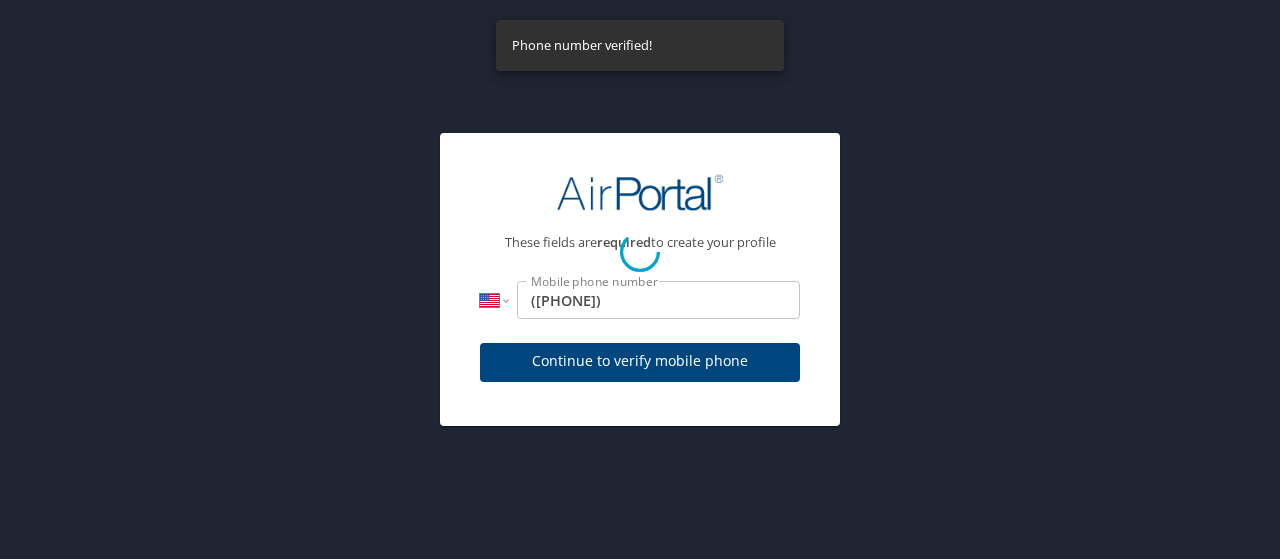 select on "US" 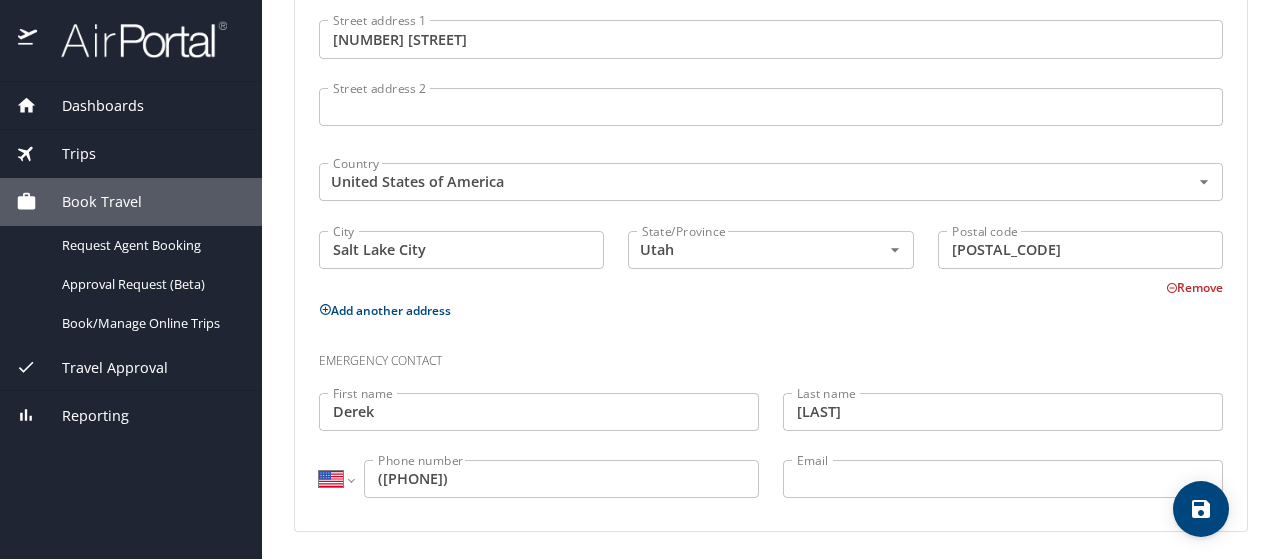 scroll, scrollTop: 1243, scrollLeft: 0, axis: vertical 